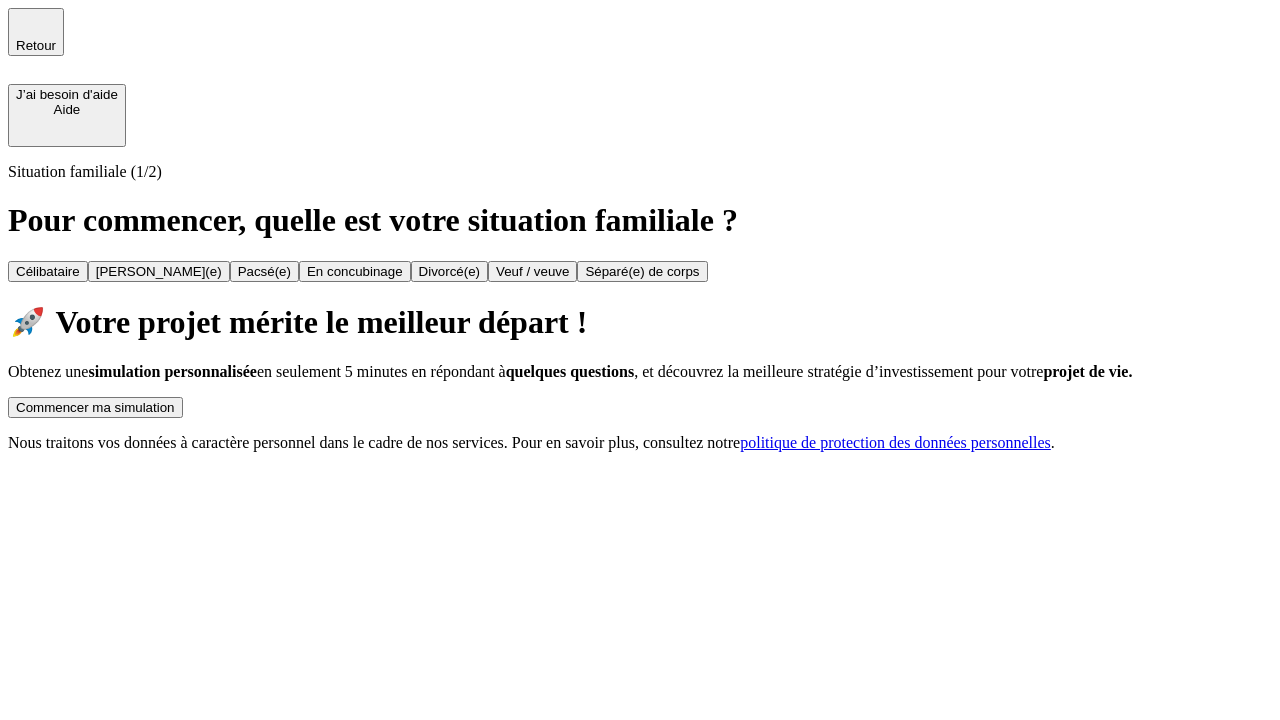 scroll, scrollTop: 0, scrollLeft: 0, axis: both 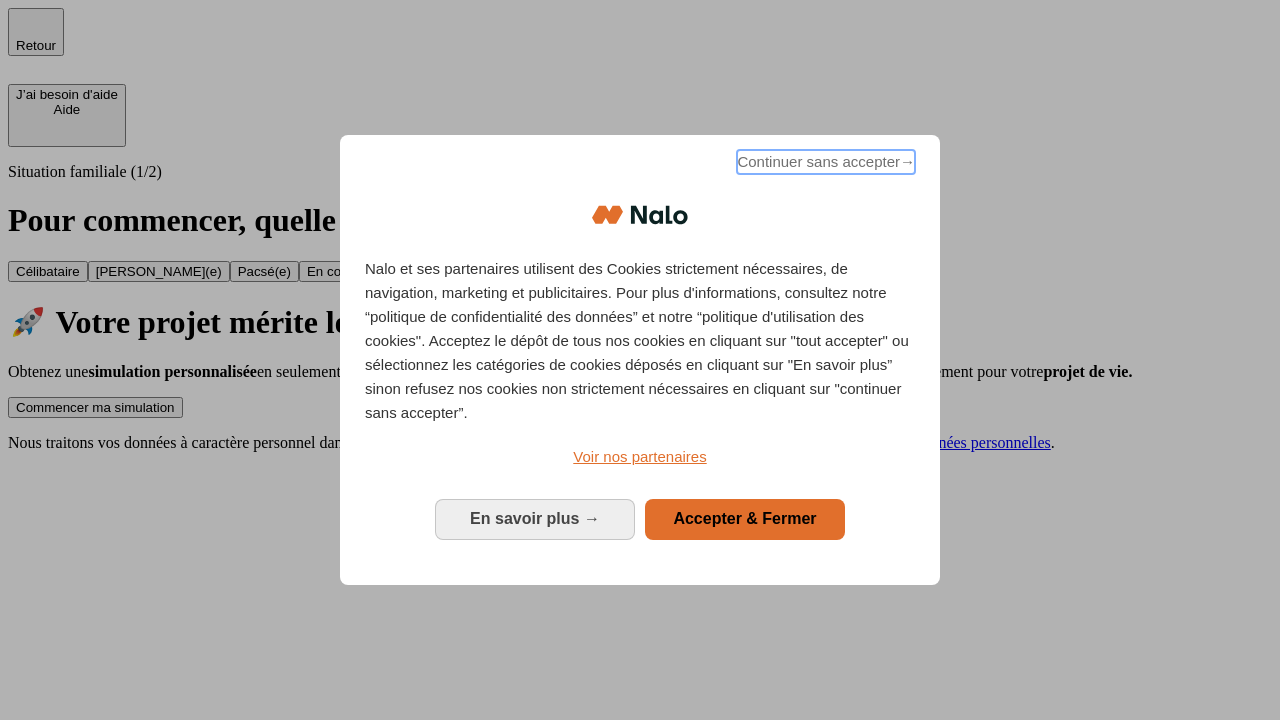 click on "Continuer sans accepter  →" at bounding box center [826, 162] 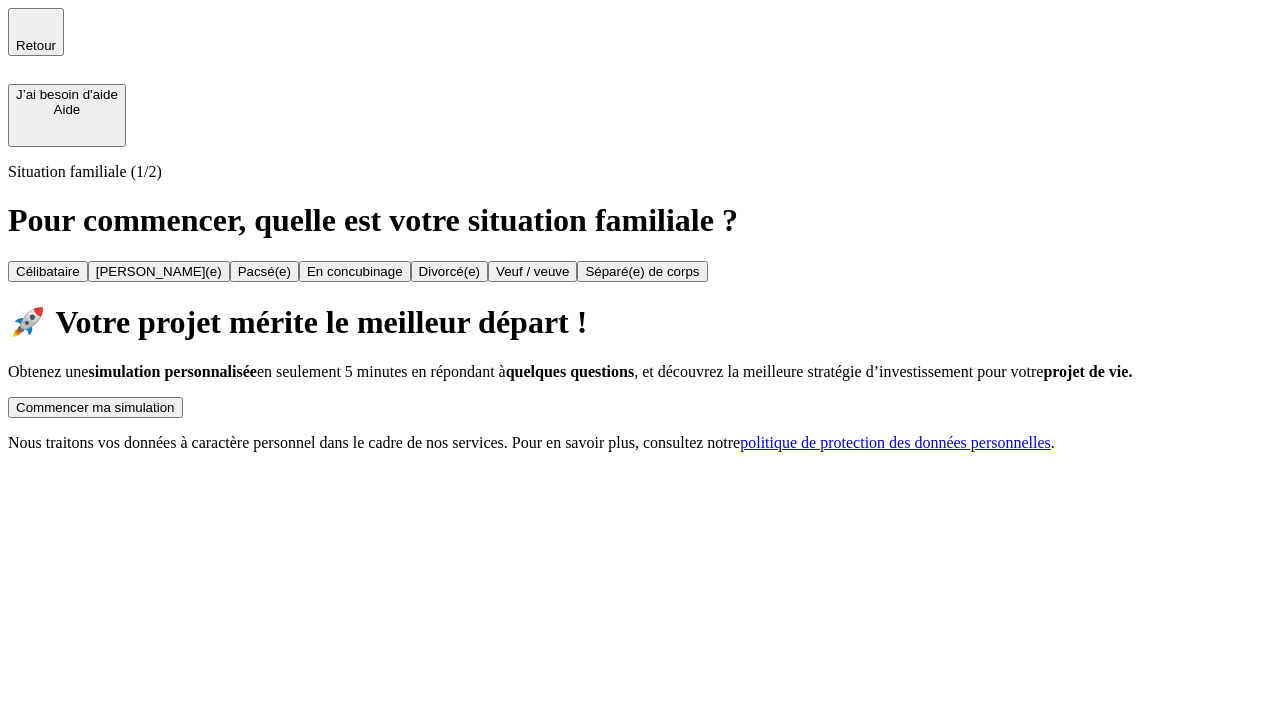 click on "Commencer ma simulation" at bounding box center (95, 407) 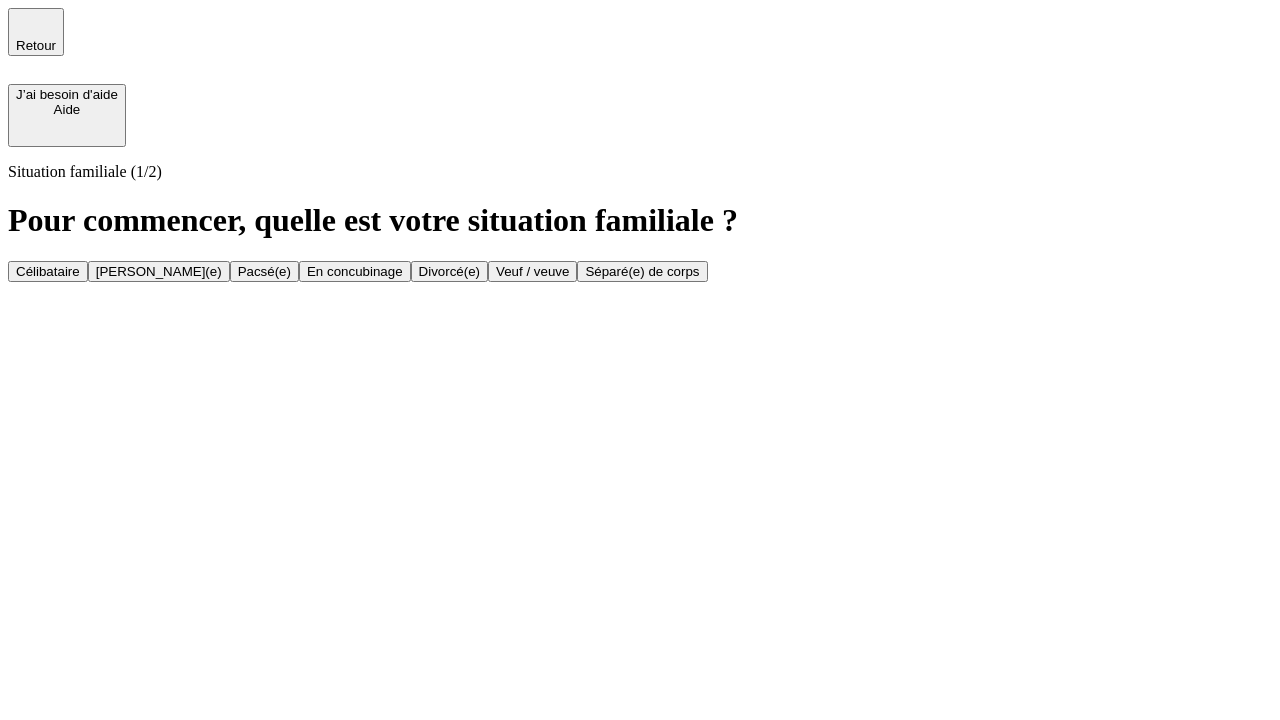 click on "En concubinage" at bounding box center (355, 271) 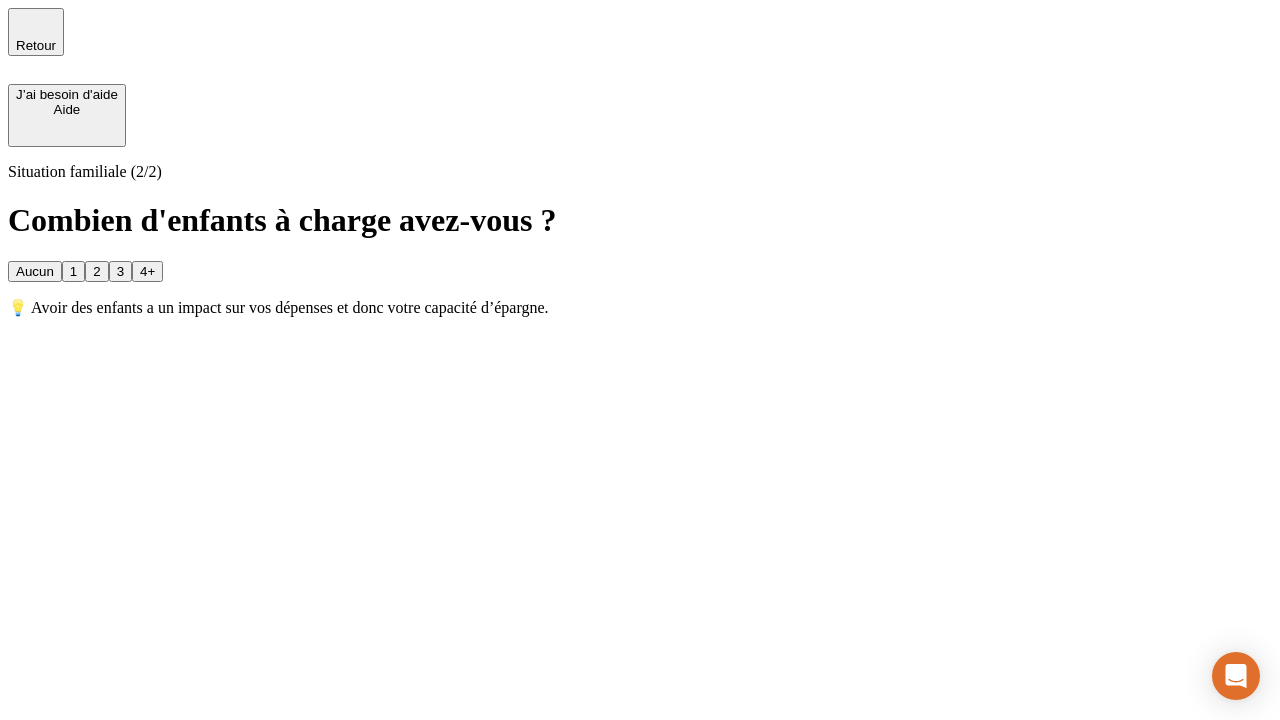 click on "2" at bounding box center [96, 271] 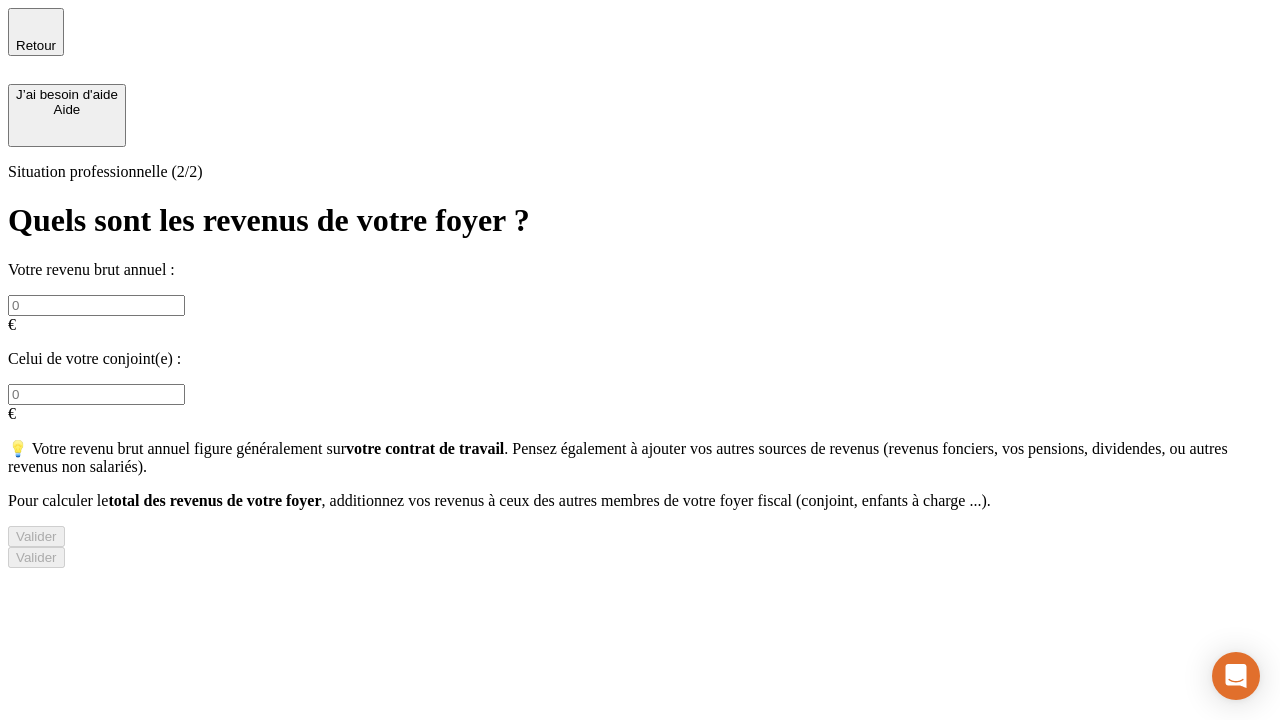 click at bounding box center (96, 305) 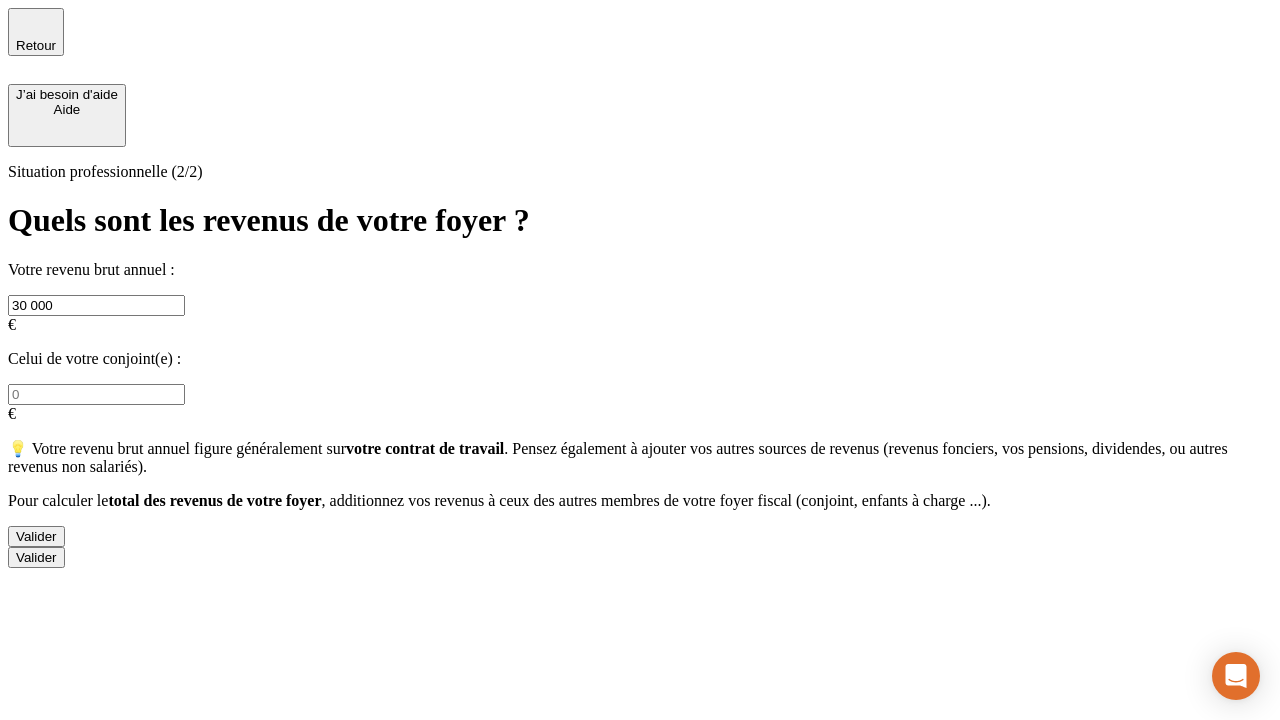 click on "Valider" at bounding box center (36, 536) 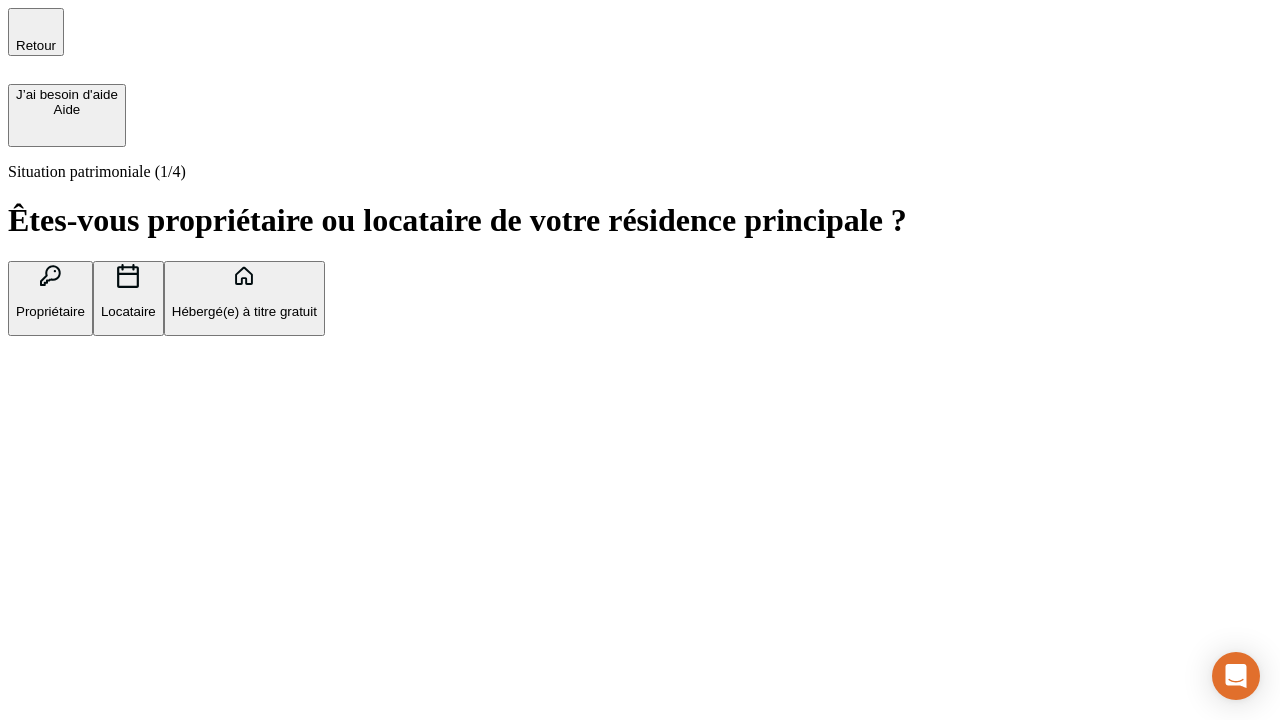 click on "Locataire" at bounding box center (128, 311) 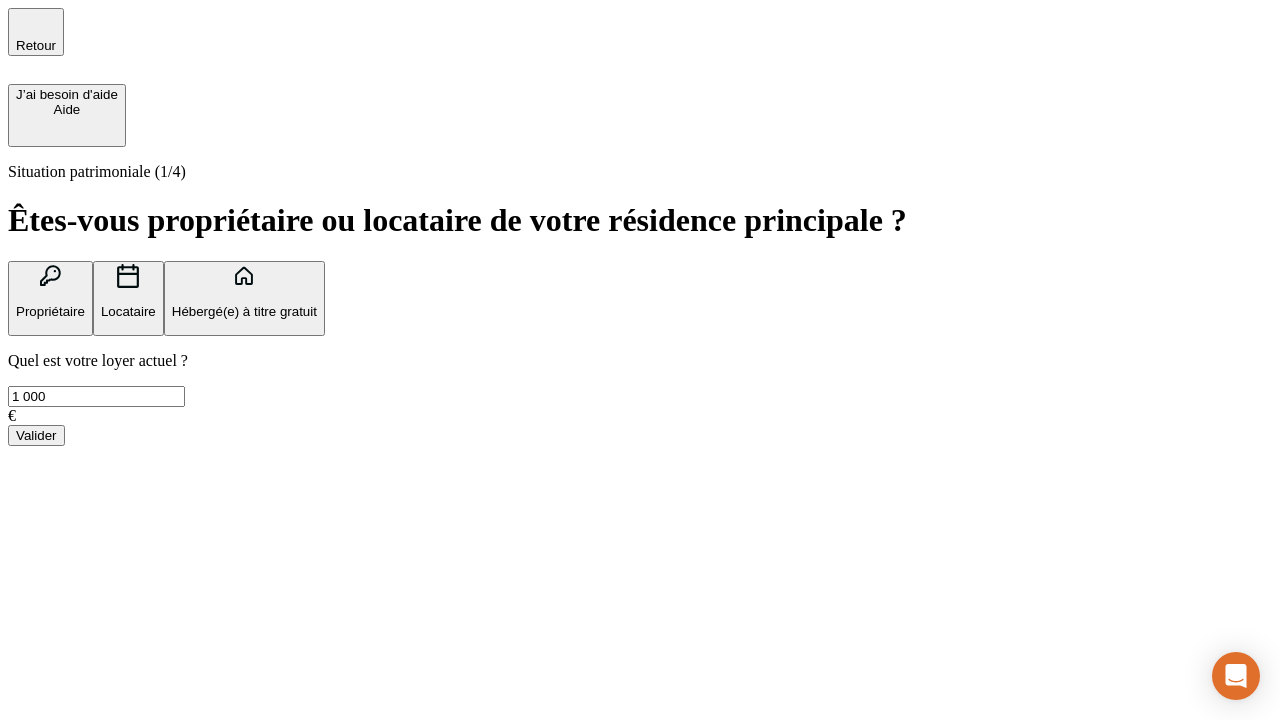 type on "1 000" 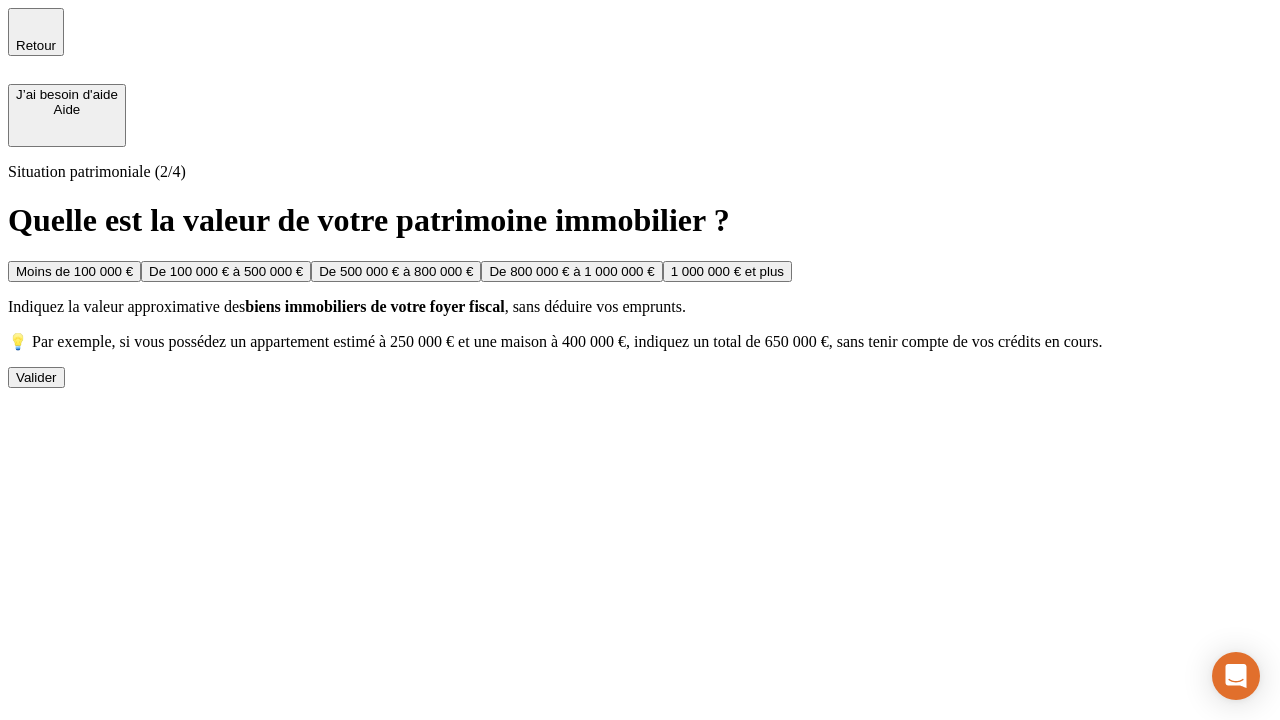 click on "Moins de 100 000 €" at bounding box center [74, 271] 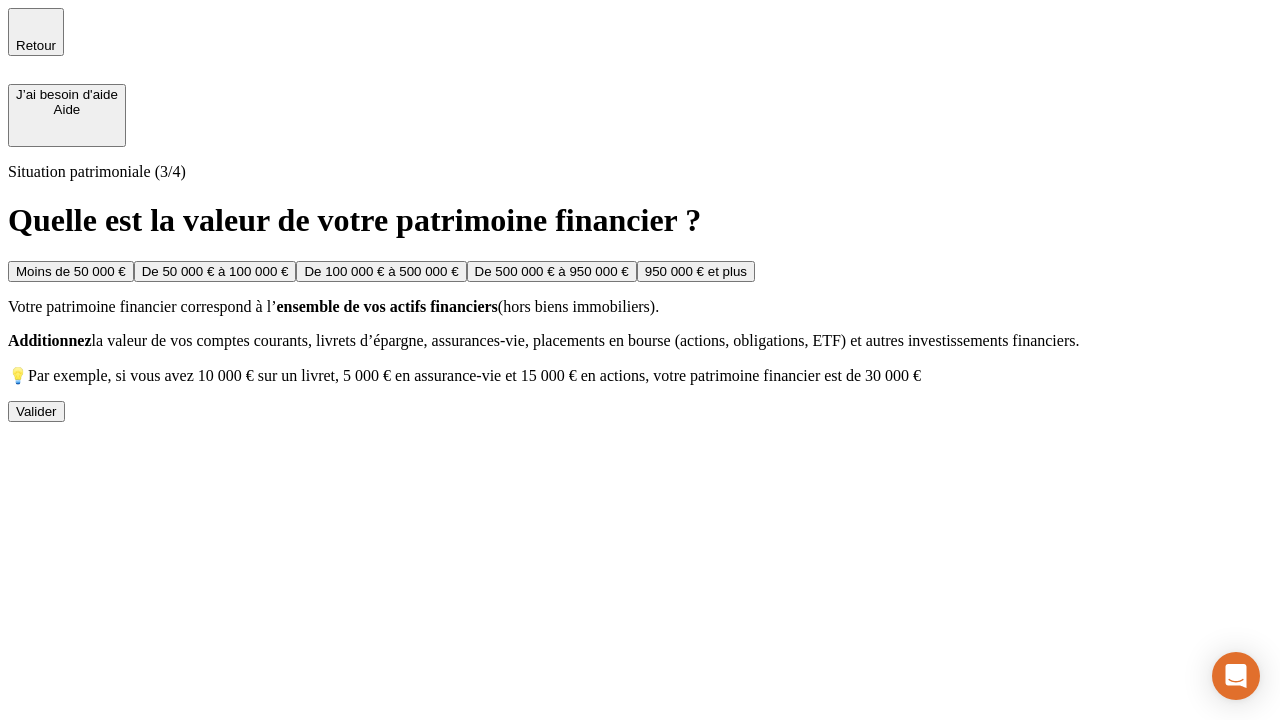 click on "Moins de 50 000 €" at bounding box center (71, 271) 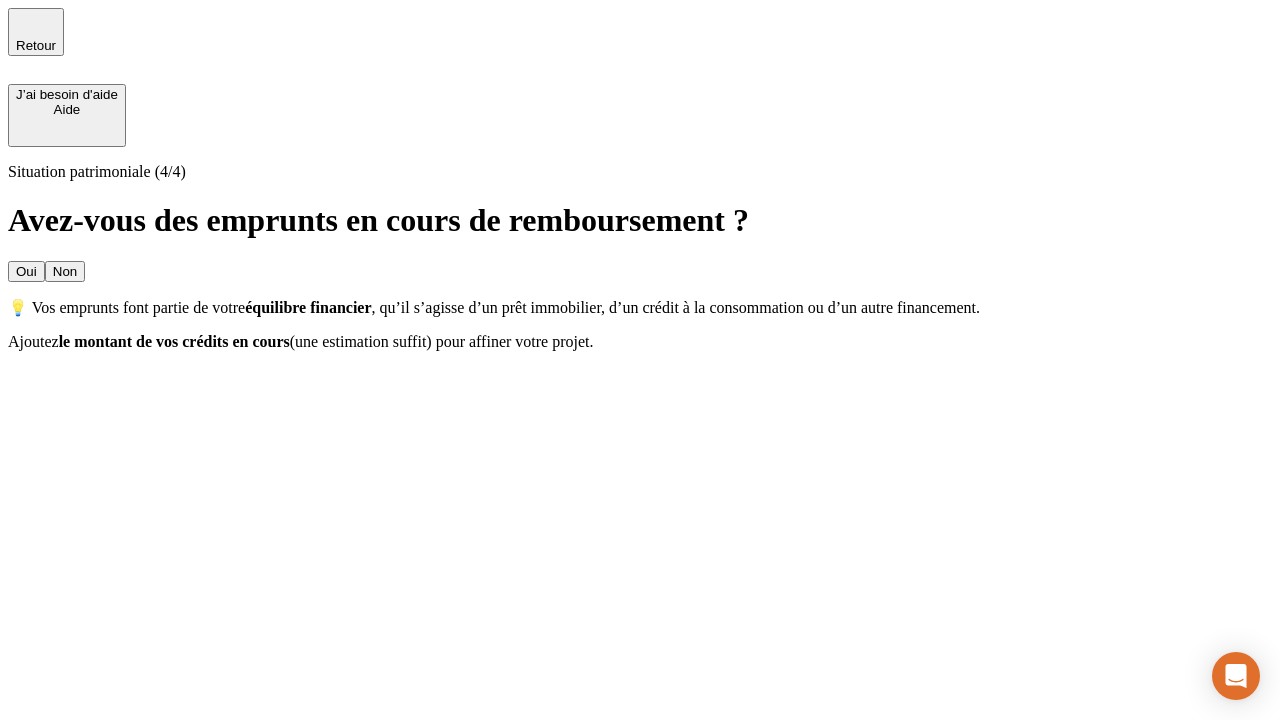 click on "Non" at bounding box center (65, 271) 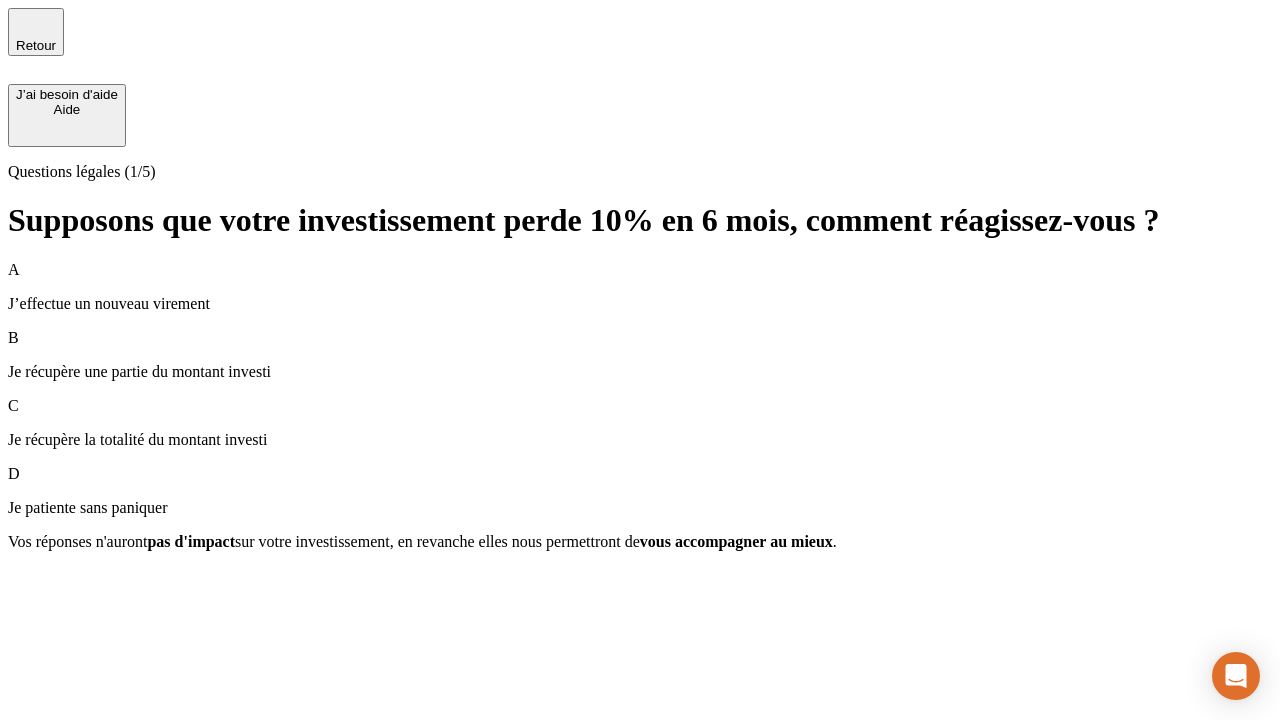 click on "A J’effectue un nouveau virement" at bounding box center (640, 287) 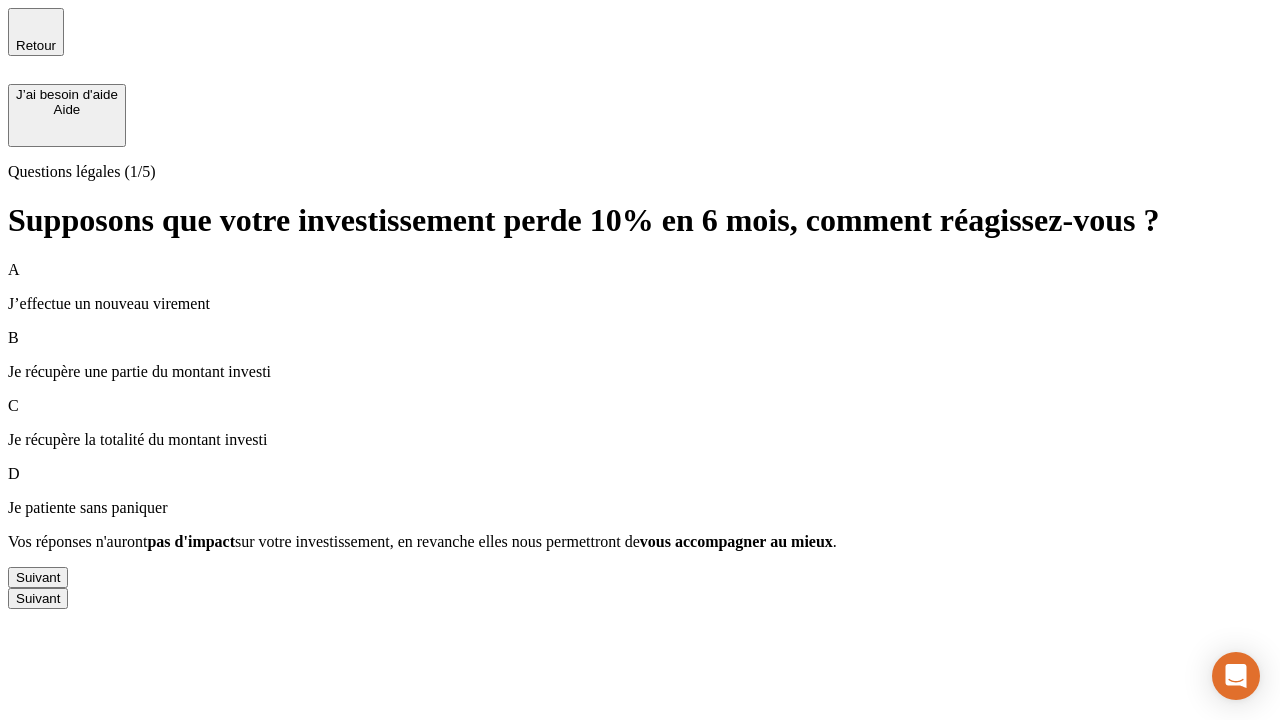 click on "Suivant" at bounding box center [38, 577] 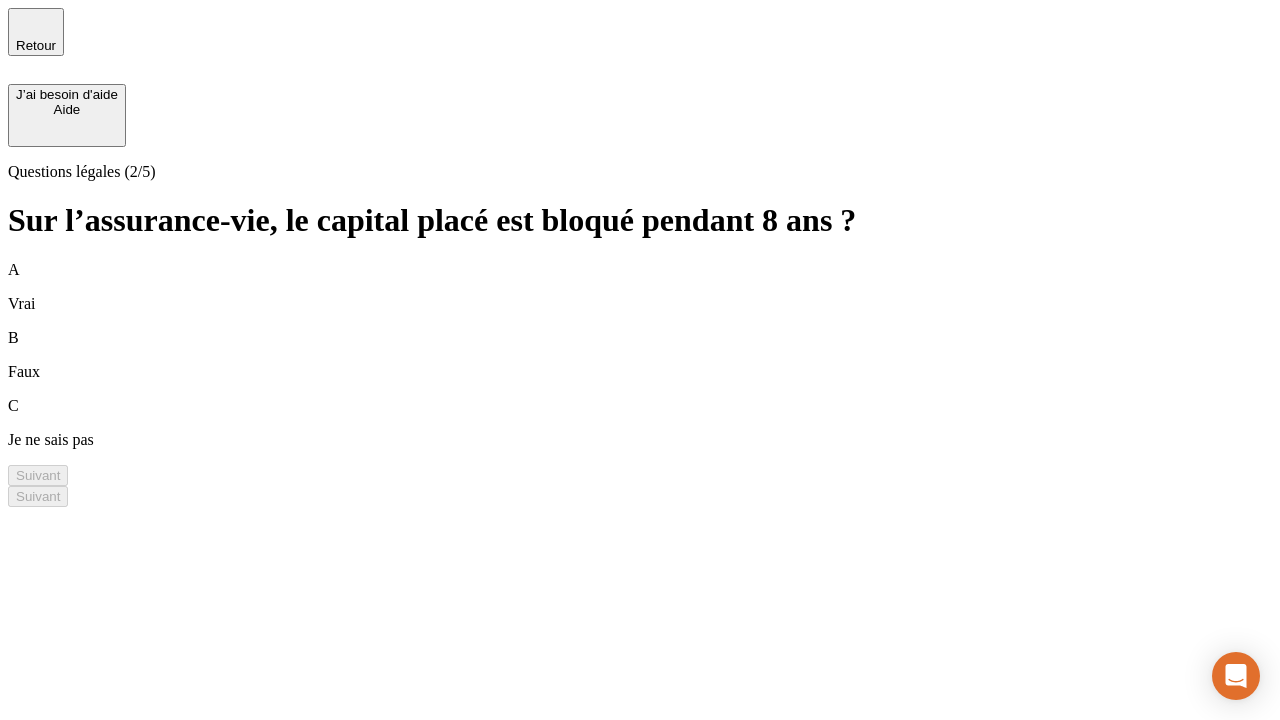 click on "A Vrai" at bounding box center (640, 287) 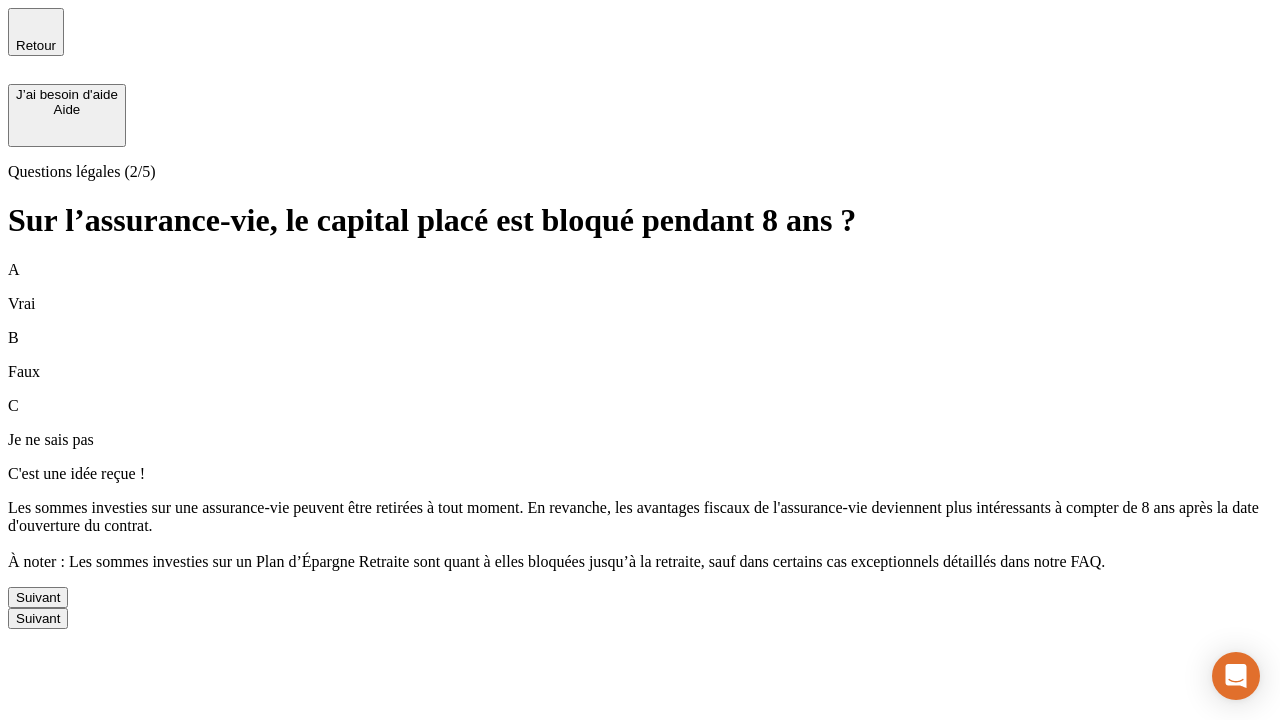 click on "Suivant" at bounding box center [38, 597] 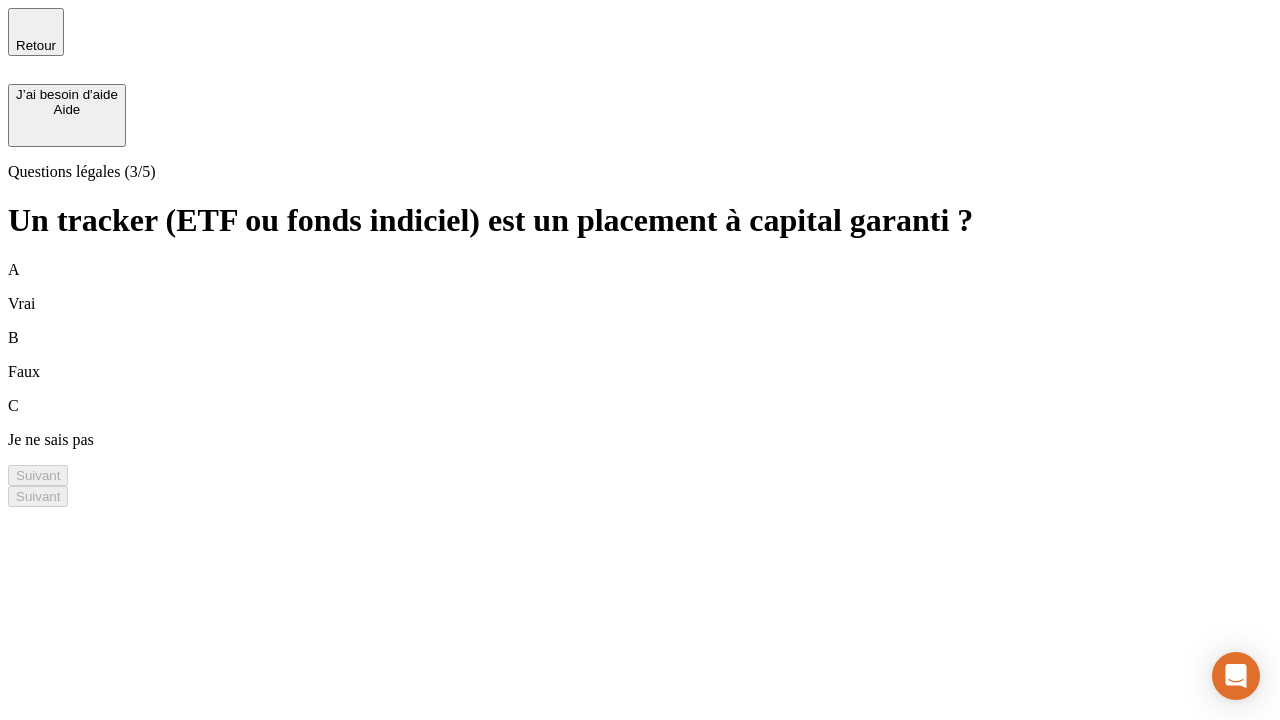 click on "A Vrai" at bounding box center (640, 287) 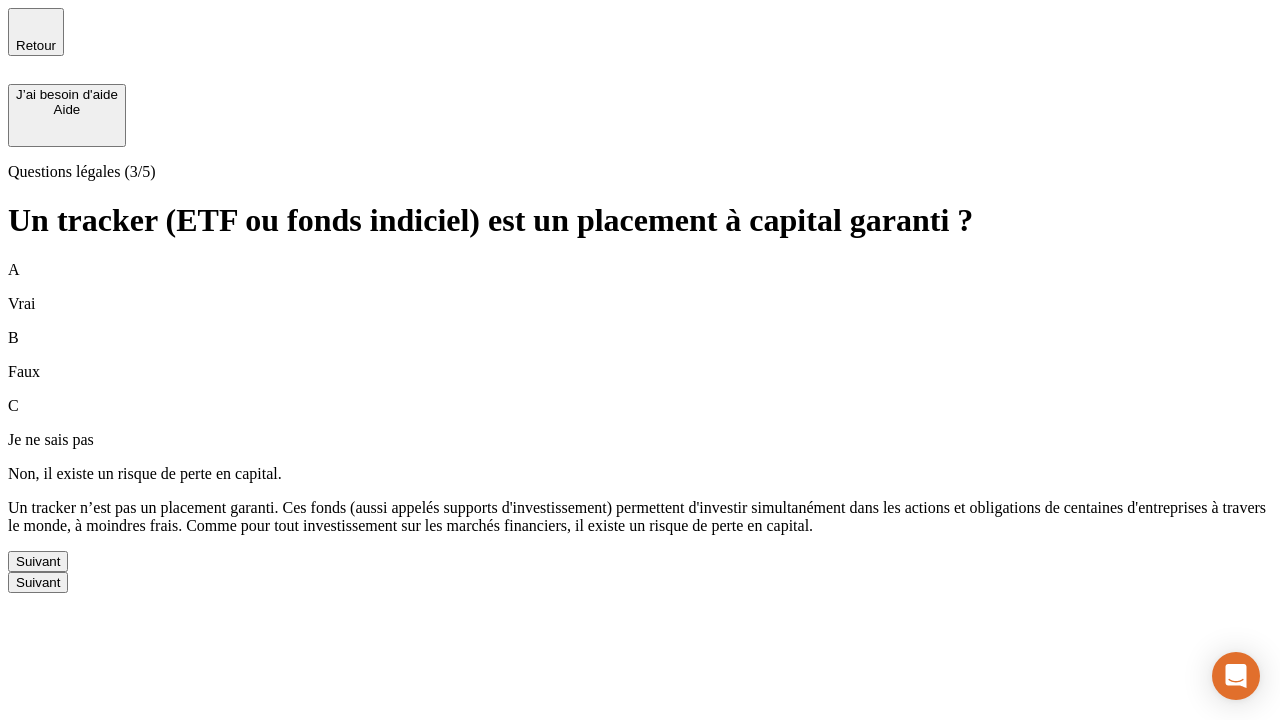 click on "Suivant" at bounding box center (38, 561) 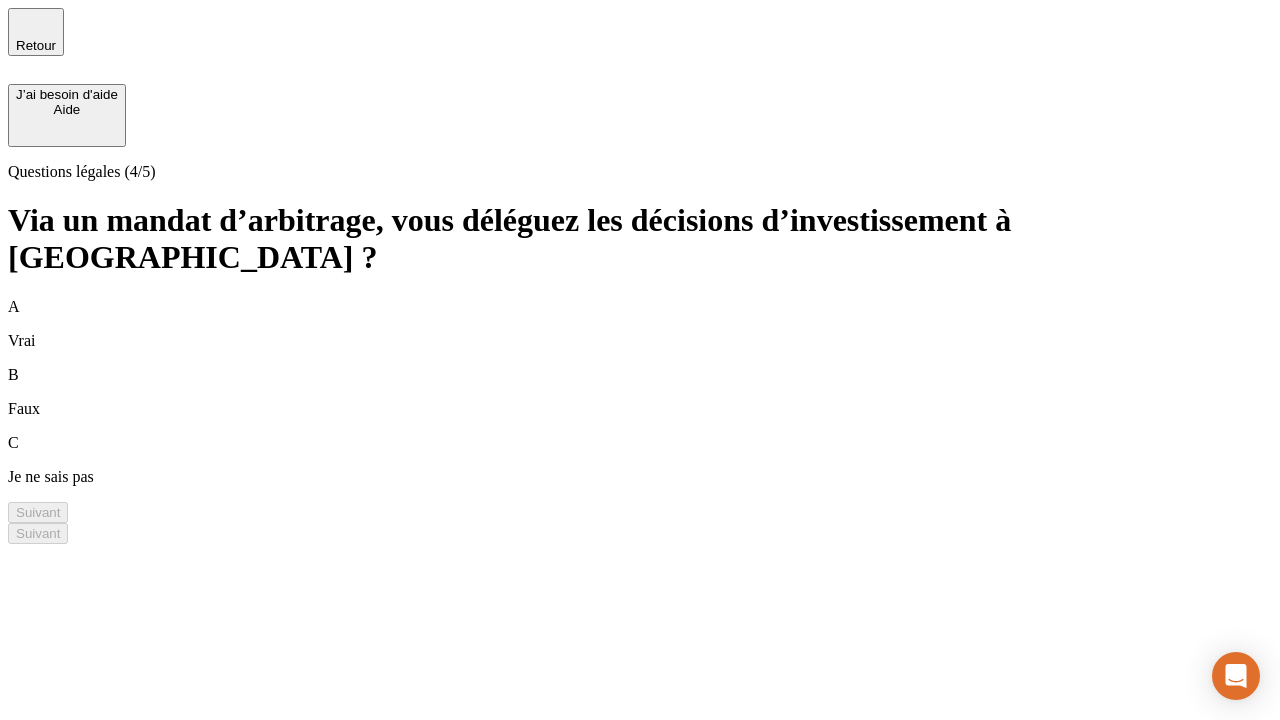 click on "A Vrai" at bounding box center [640, 324] 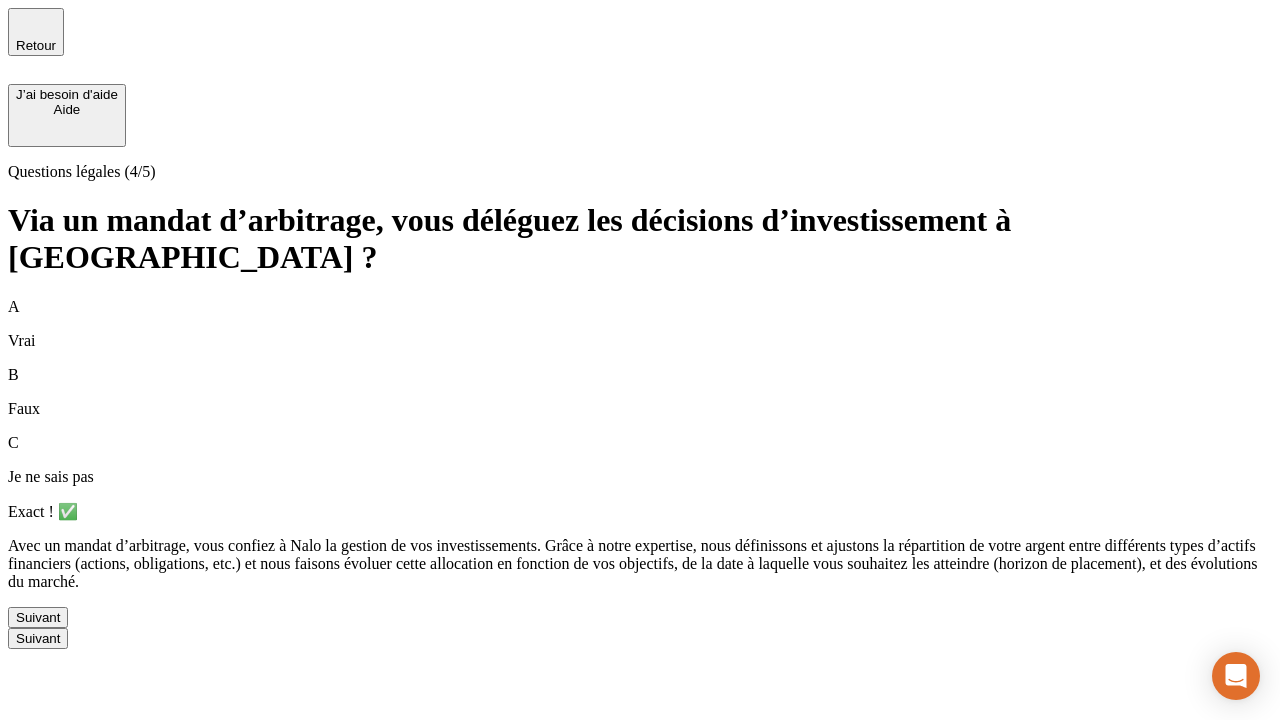 click on "Suivant" at bounding box center [38, 617] 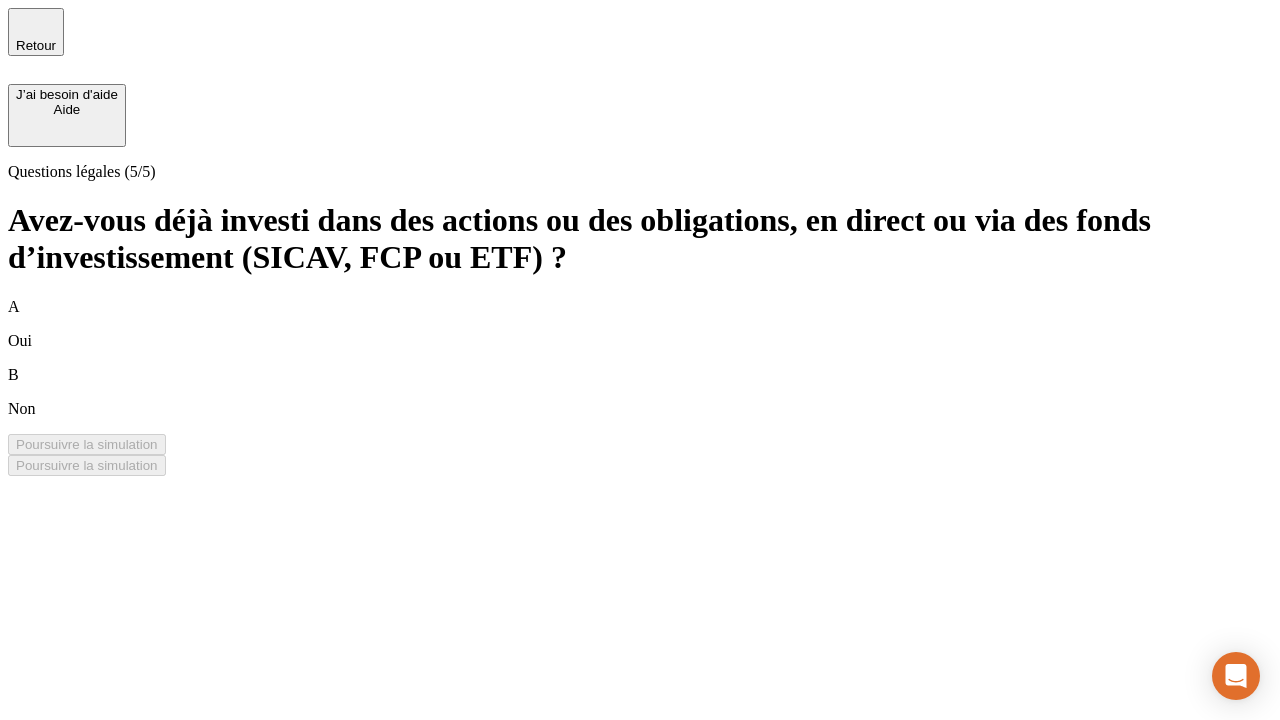 click on "B Non" at bounding box center [640, 392] 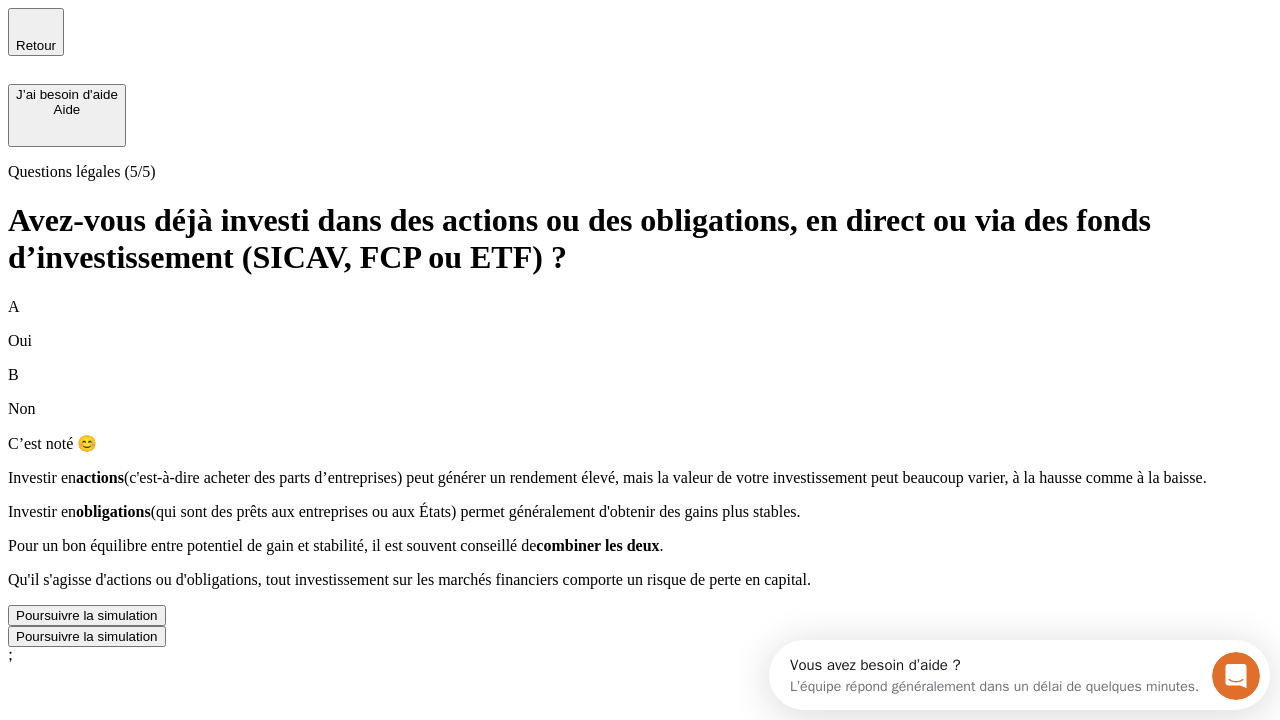 scroll, scrollTop: 0, scrollLeft: 0, axis: both 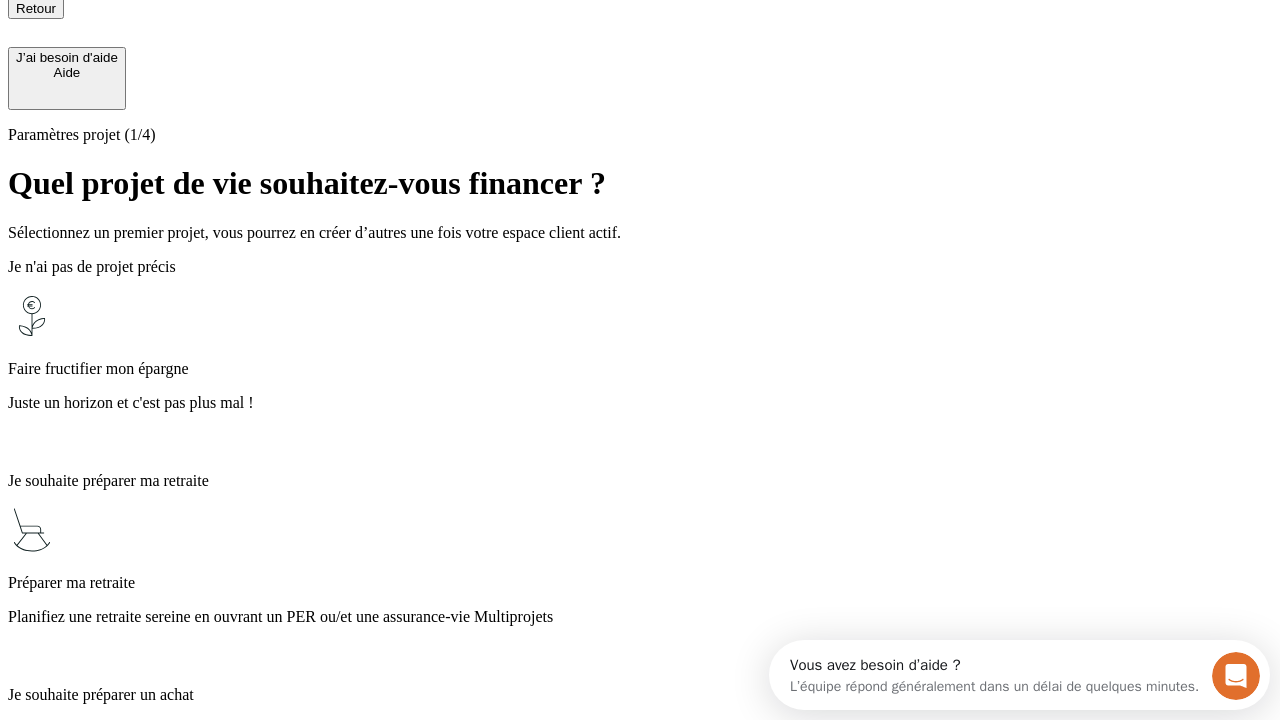 click on "Profitez des avantages fiscaux de l’assurance-vie" at bounding box center [640, 1373] 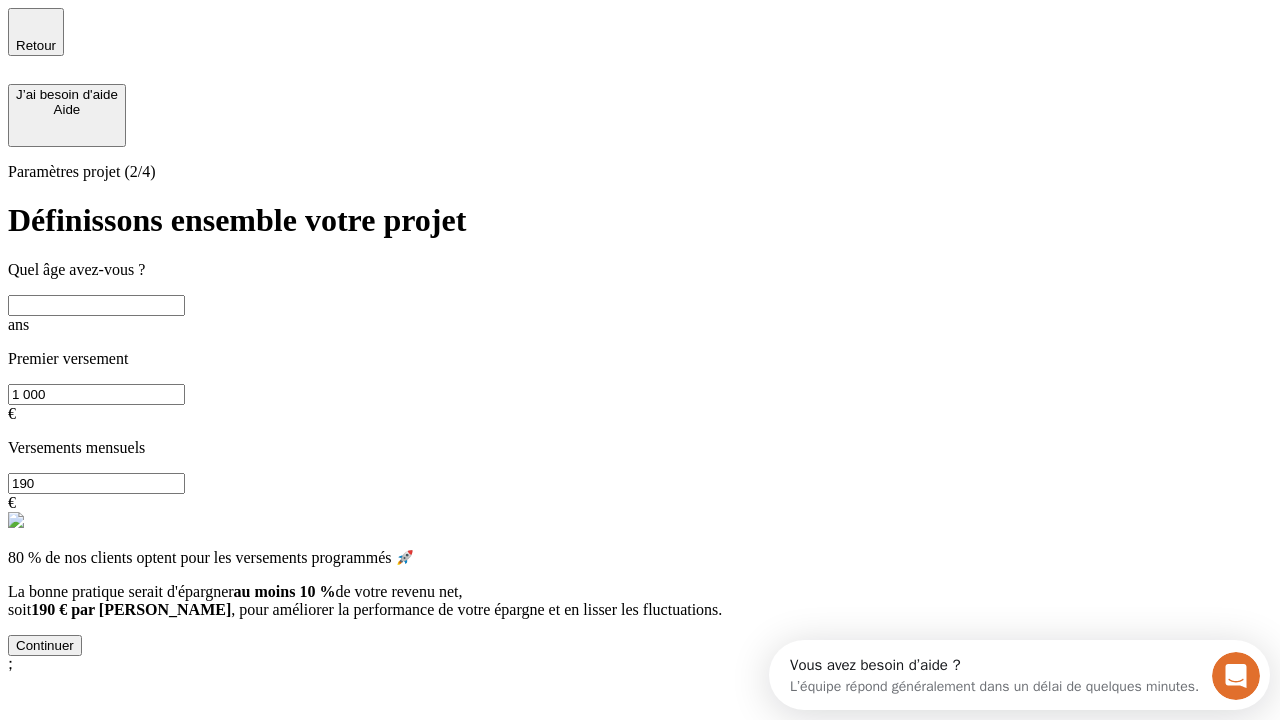 click at bounding box center (96, 305) 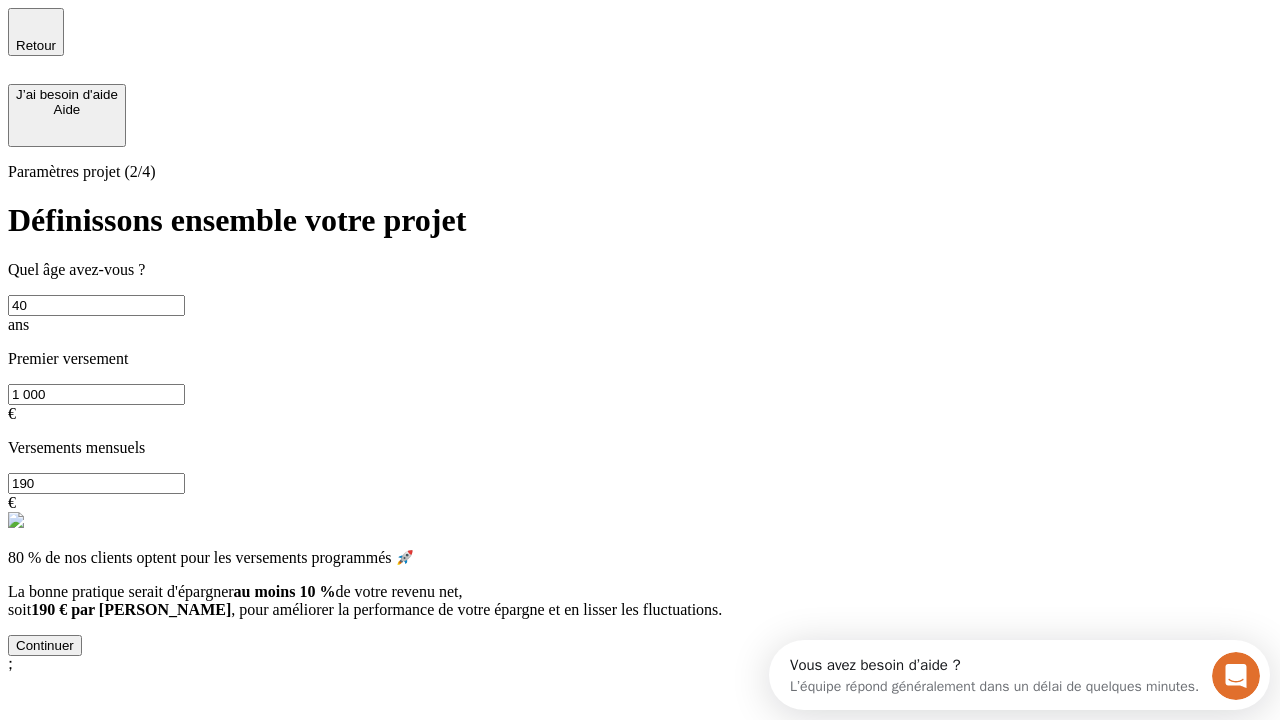 type on "40" 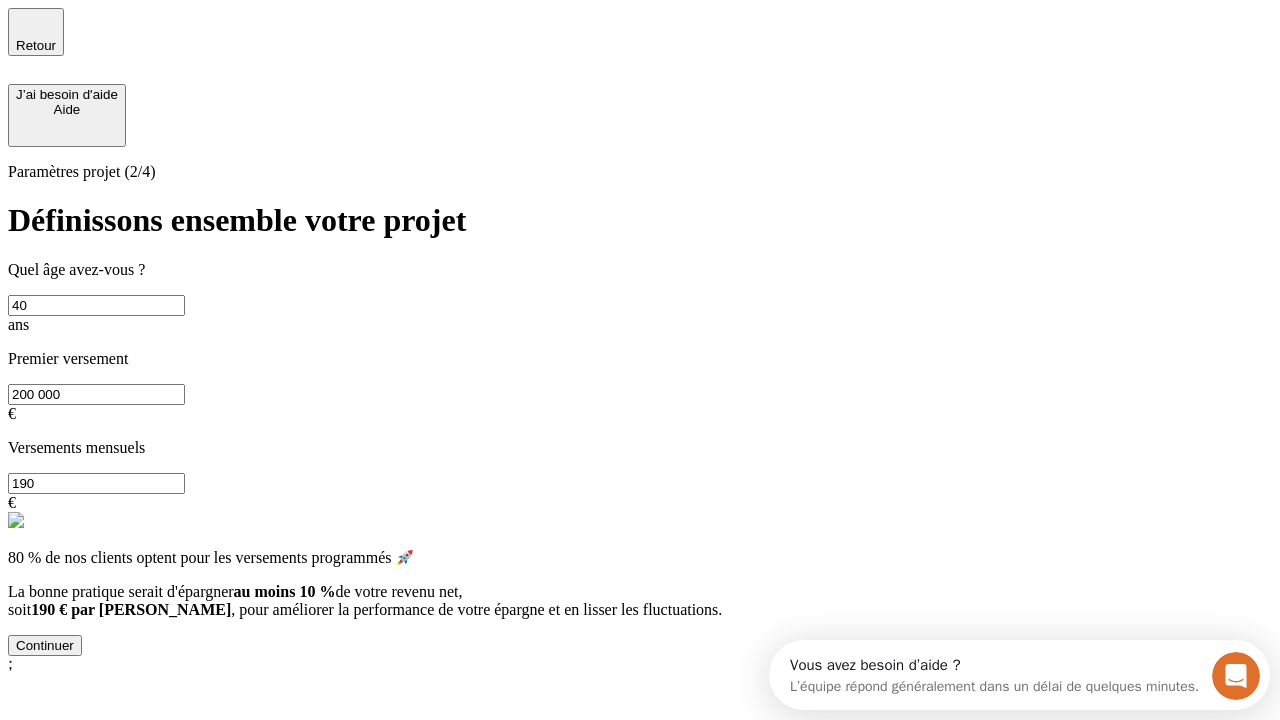 type on "200 000" 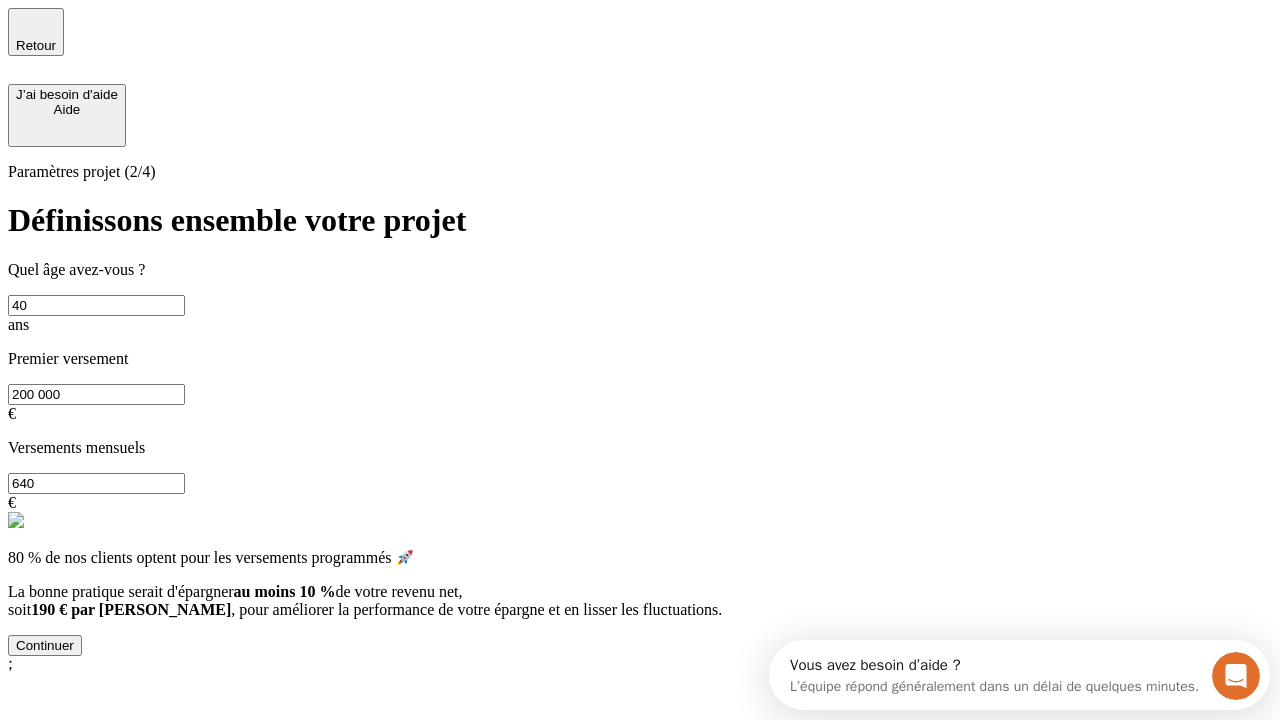 type on "640" 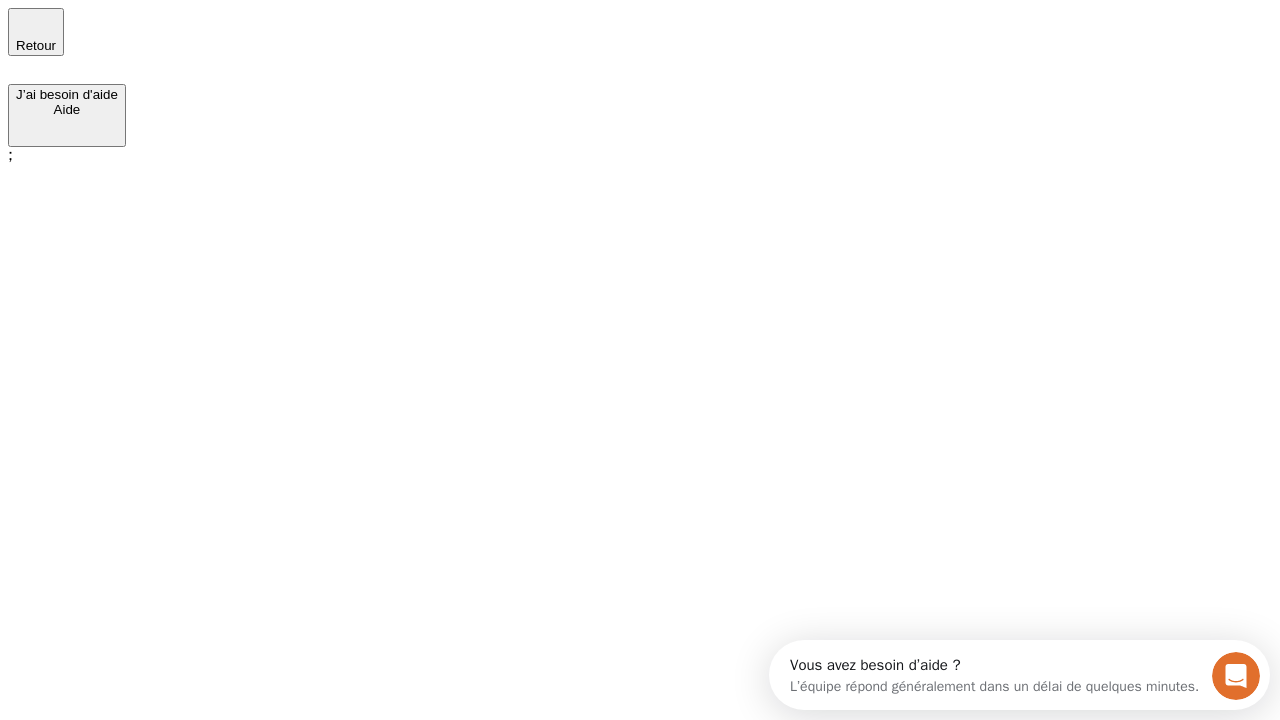 scroll, scrollTop: 0, scrollLeft: 0, axis: both 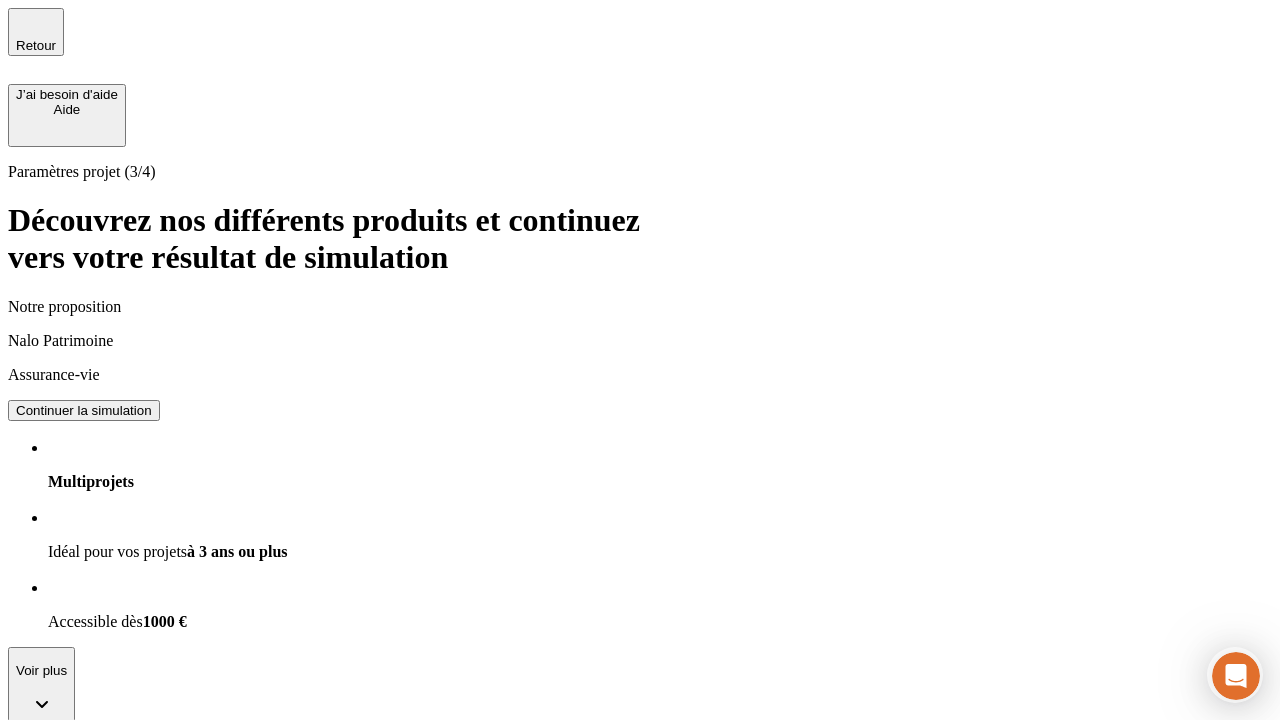 click on "Continuer la simulation" at bounding box center (84, 410) 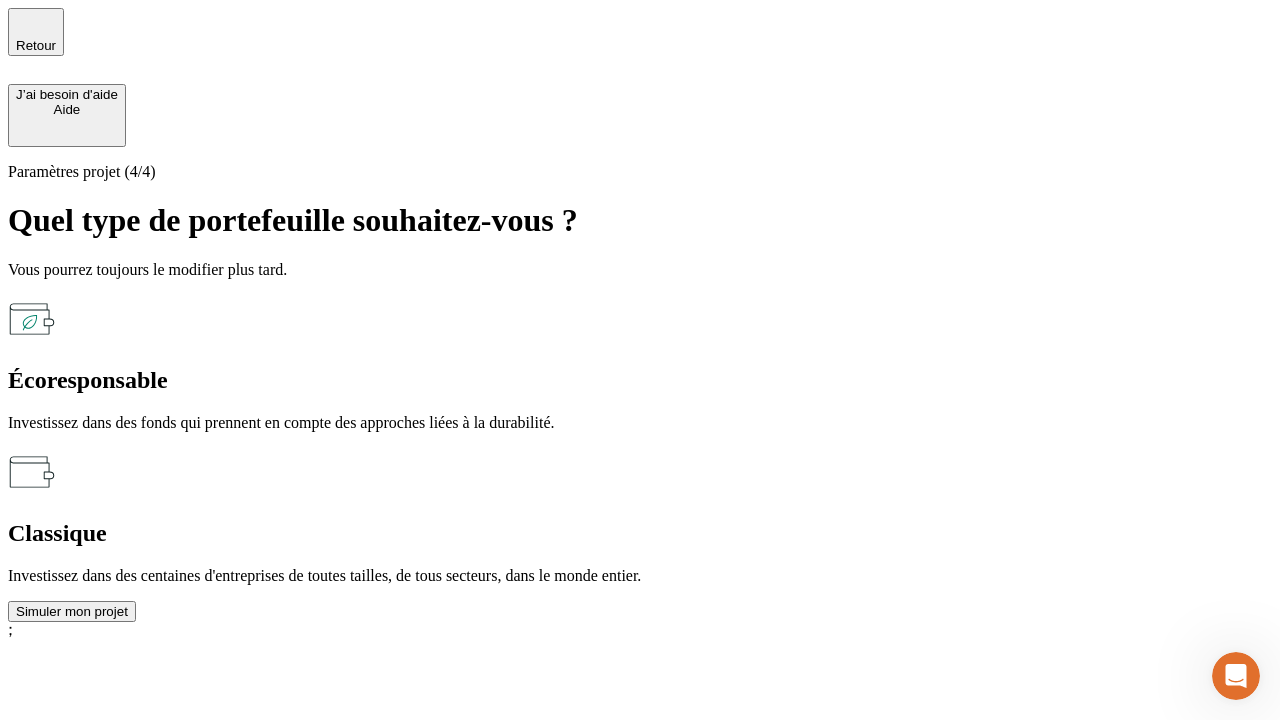 click on "Classique" at bounding box center (640, 533) 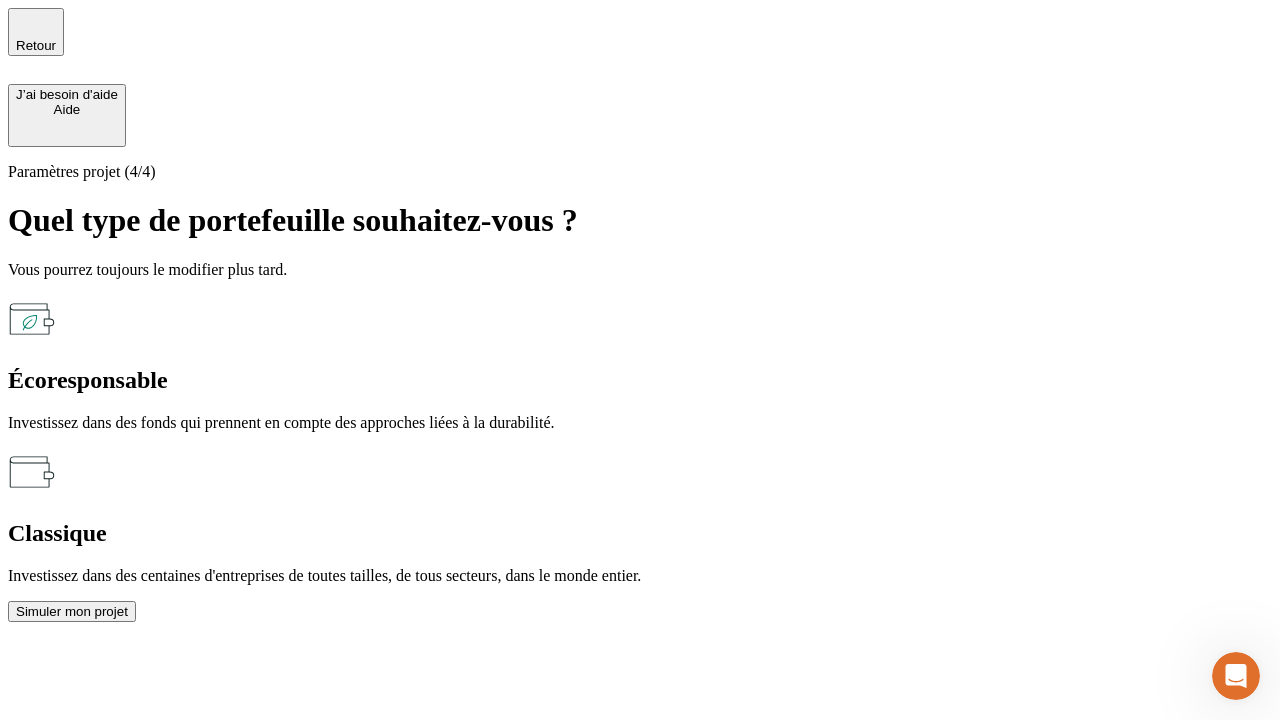 click on "Simuler mon projet" at bounding box center [72, 611] 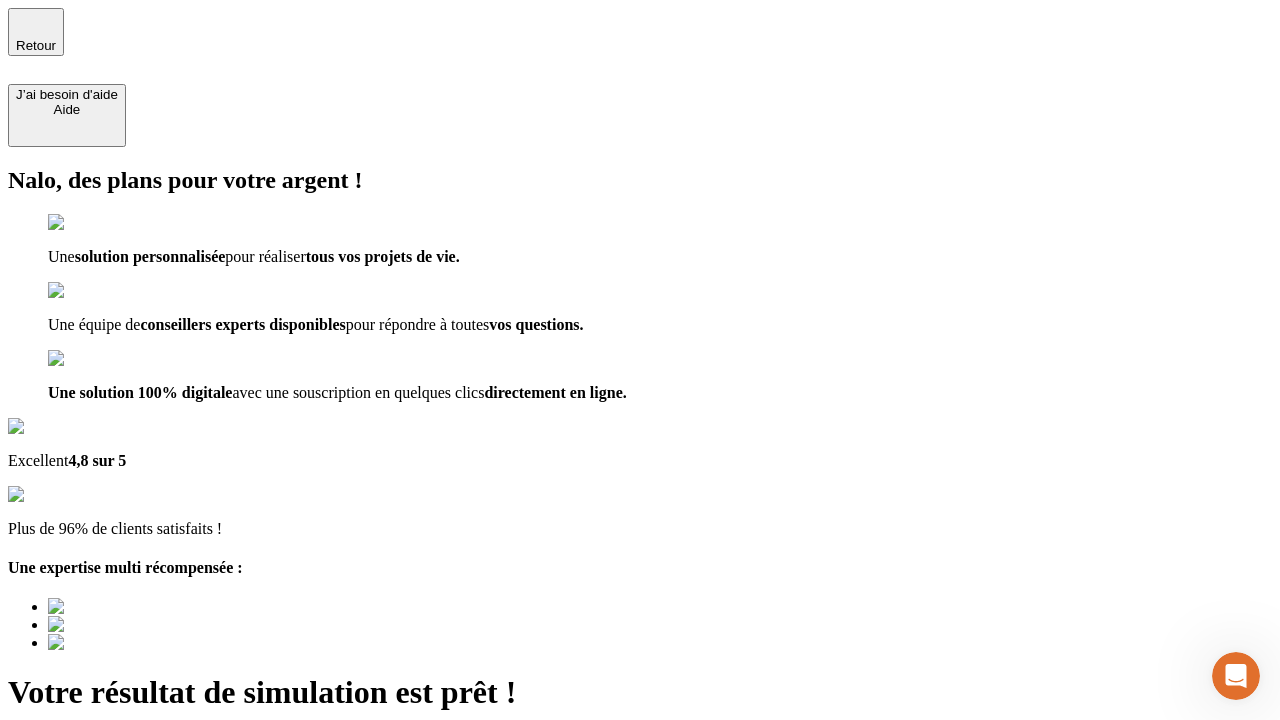 click on "Découvrir ma simulation" at bounding box center [87, 797] 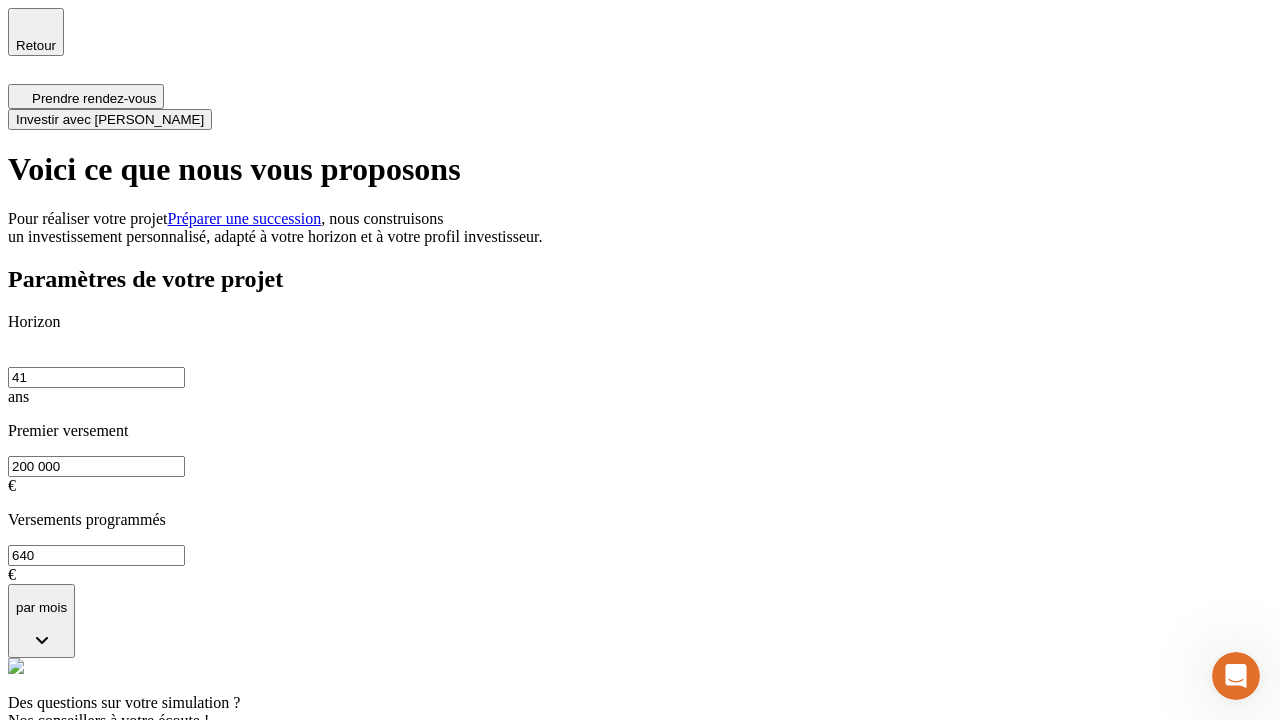 click on "Investir avec [PERSON_NAME]" at bounding box center [110, 119] 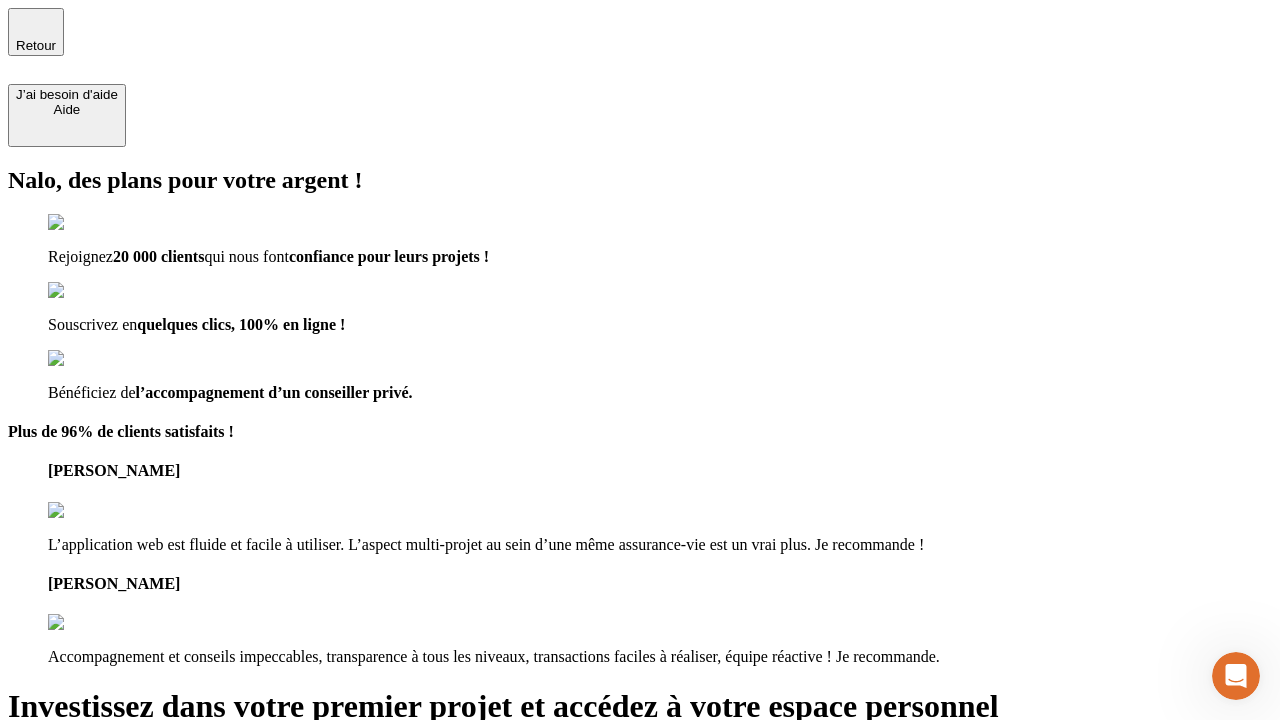 type on "[EMAIL_ADDRESS][DOMAIN_NAME]" 